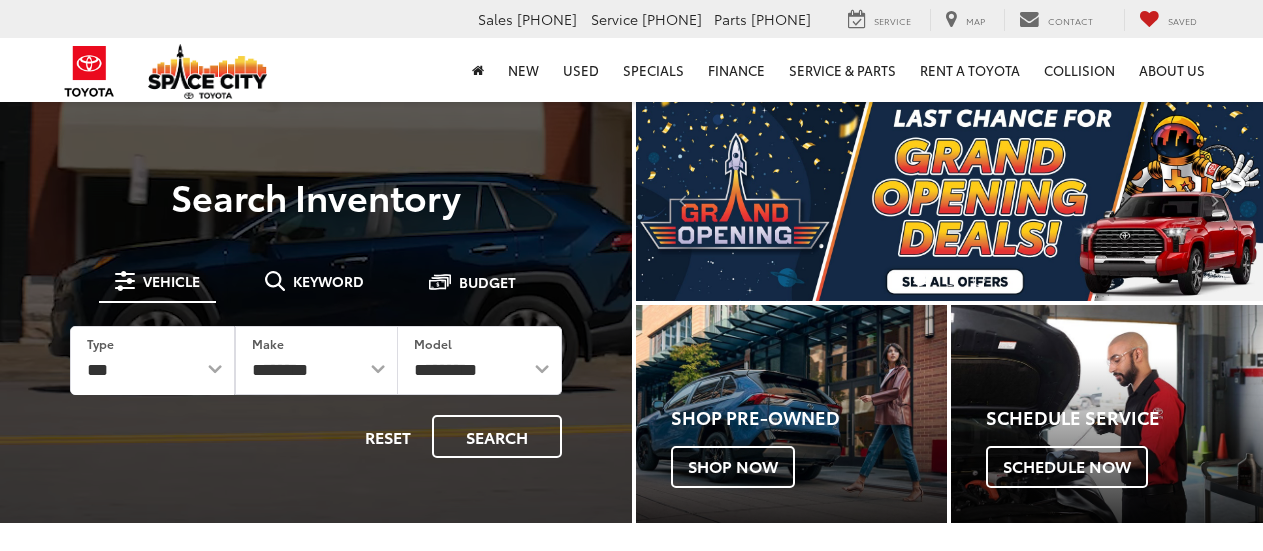 scroll, scrollTop: 0, scrollLeft: 0, axis: both 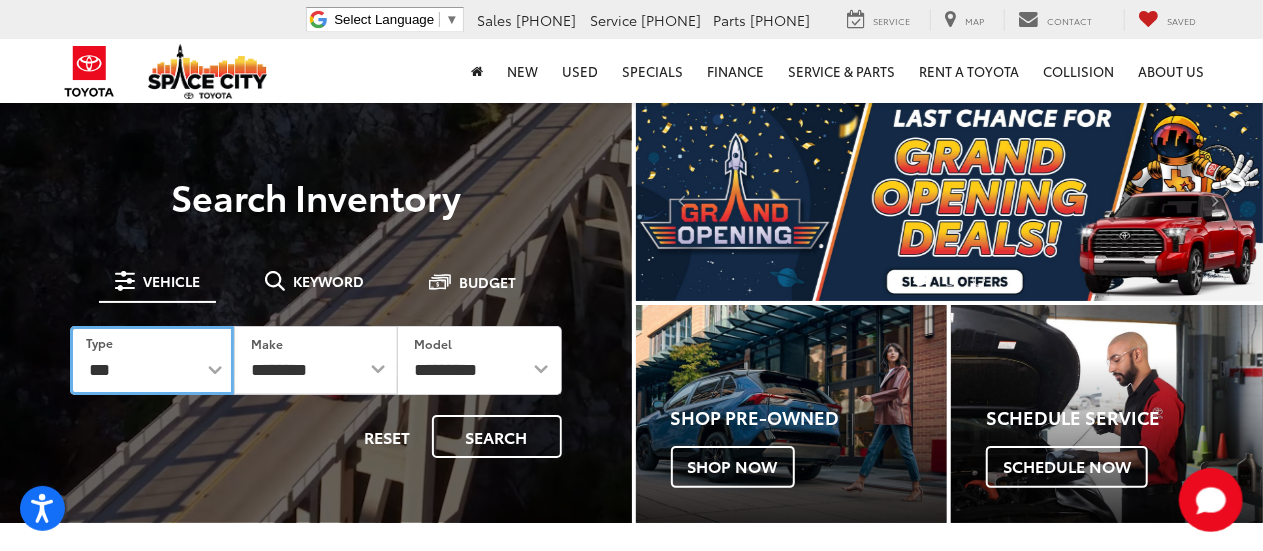 click on "***
***
****
*********" at bounding box center (152, 360) 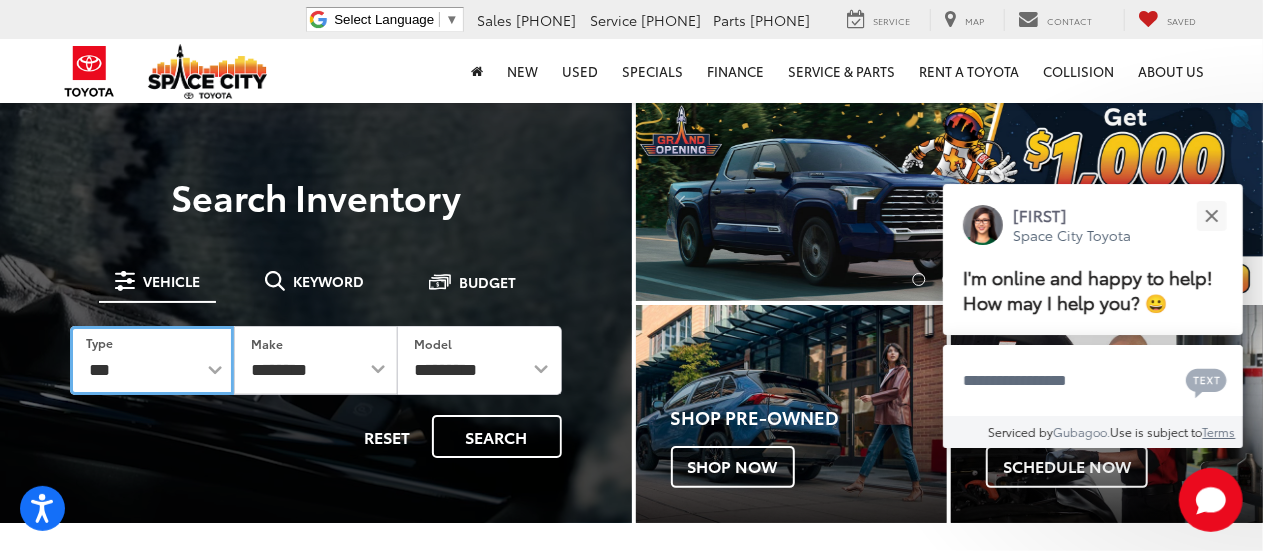 select on "******" 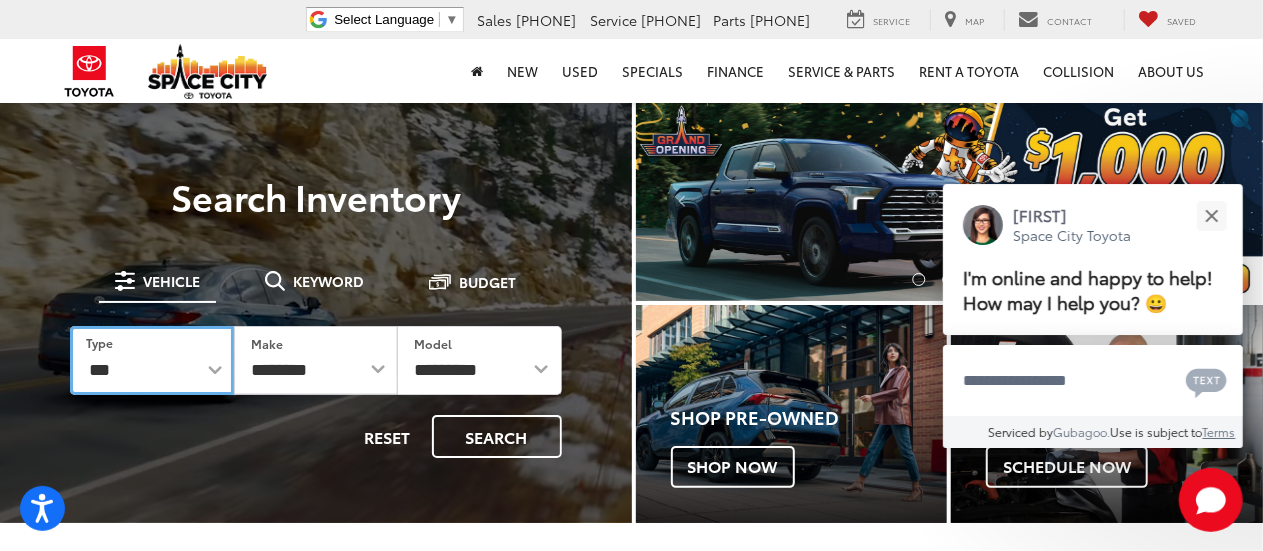 click on "***
***
****
*********" at bounding box center (152, 360) 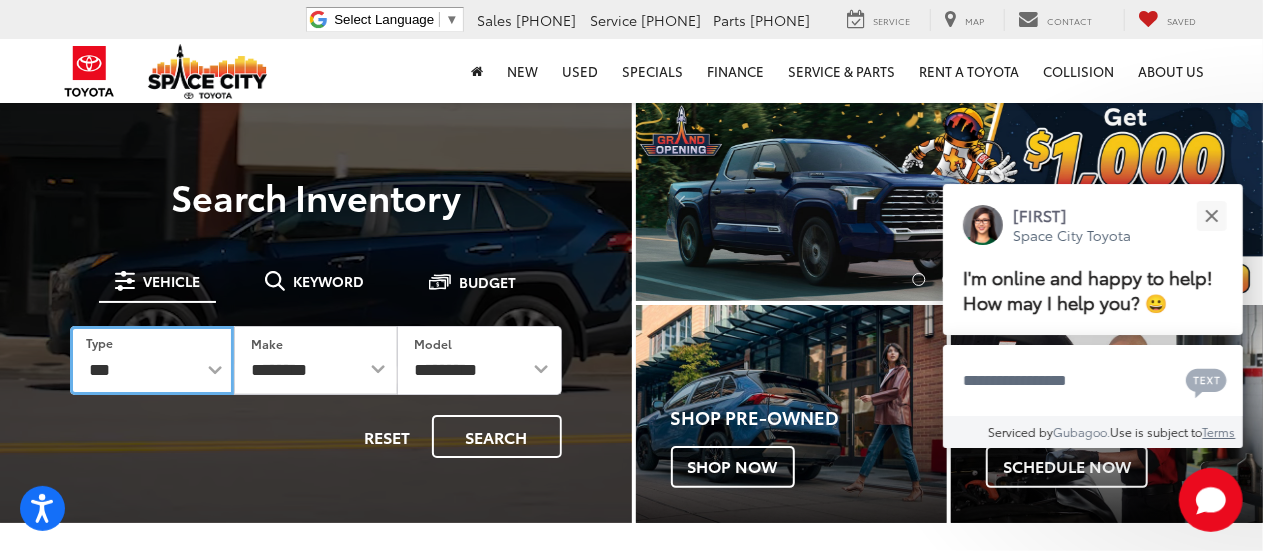 select 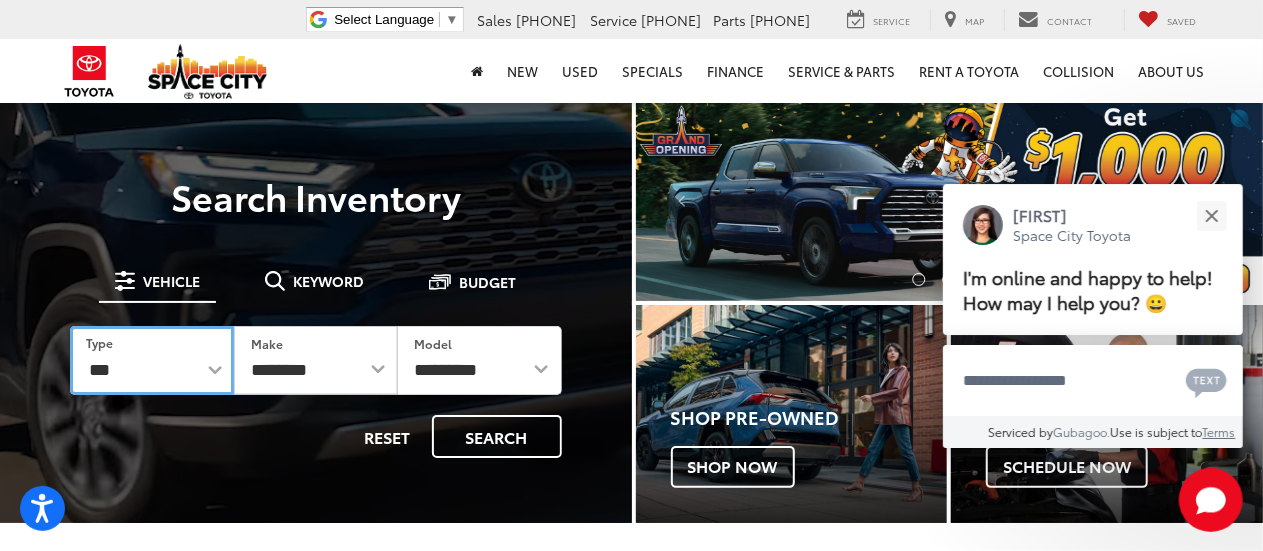 select 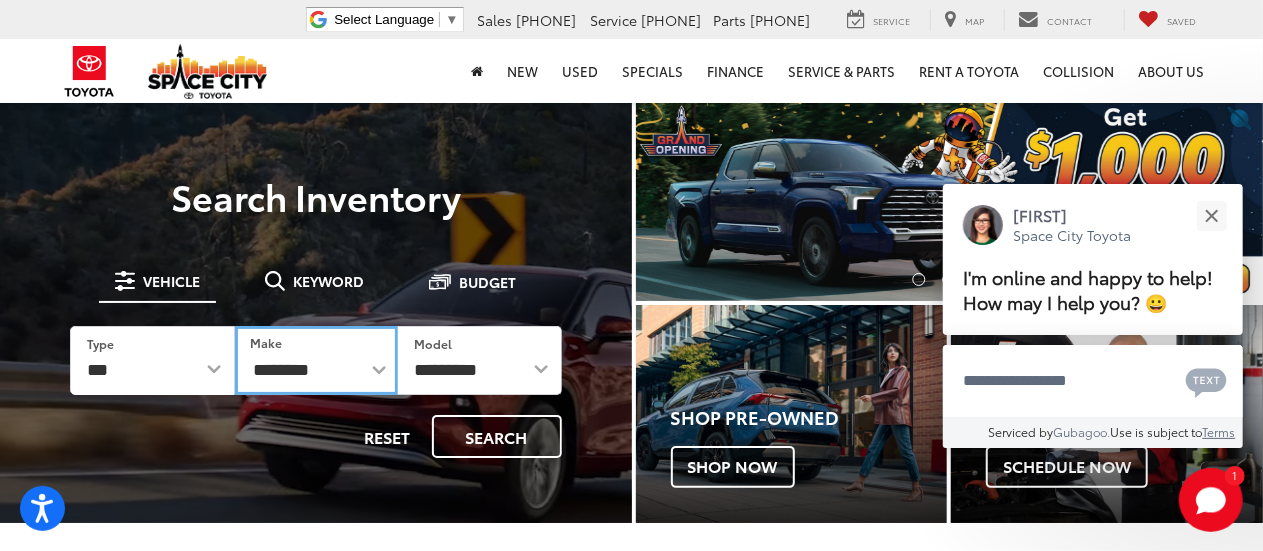 click on "**********" at bounding box center [316, 360] 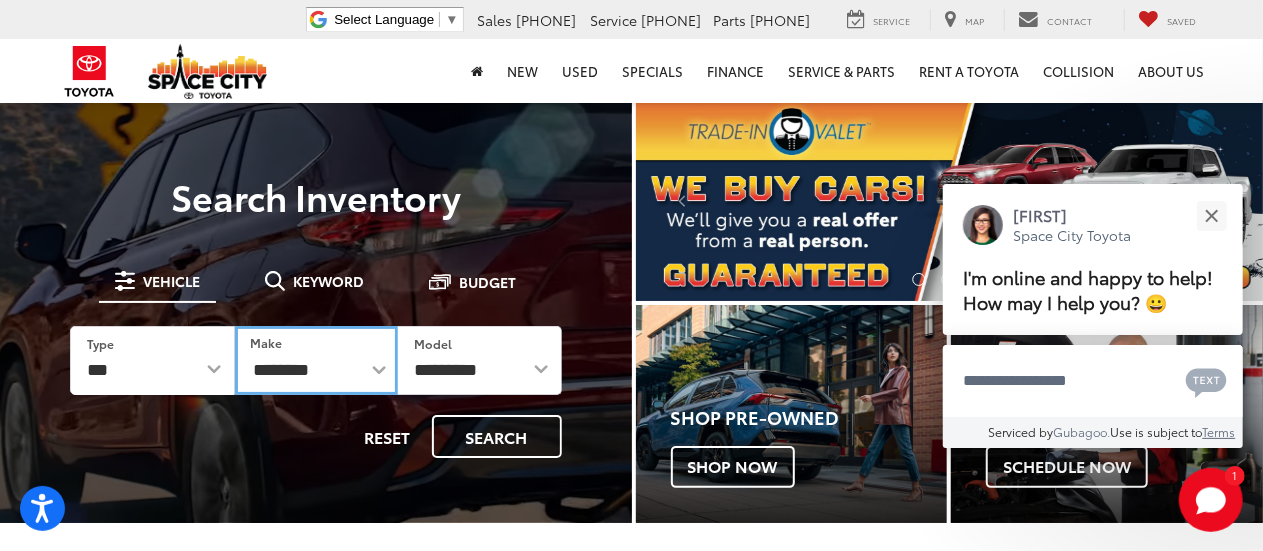 select on "******" 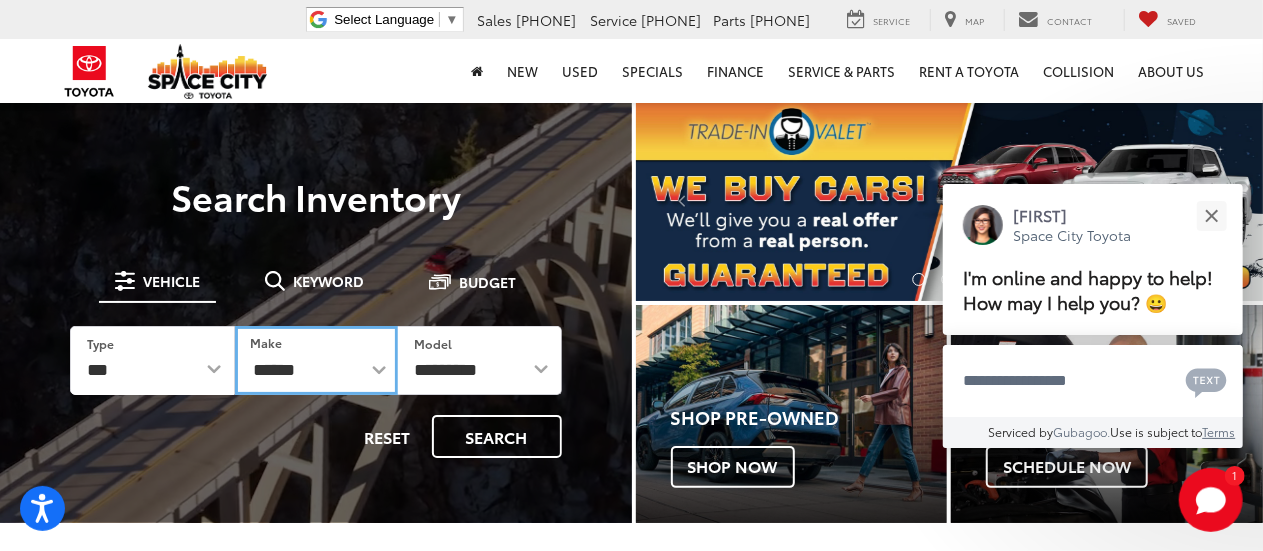 click on "**********" at bounding box center (316, 360) 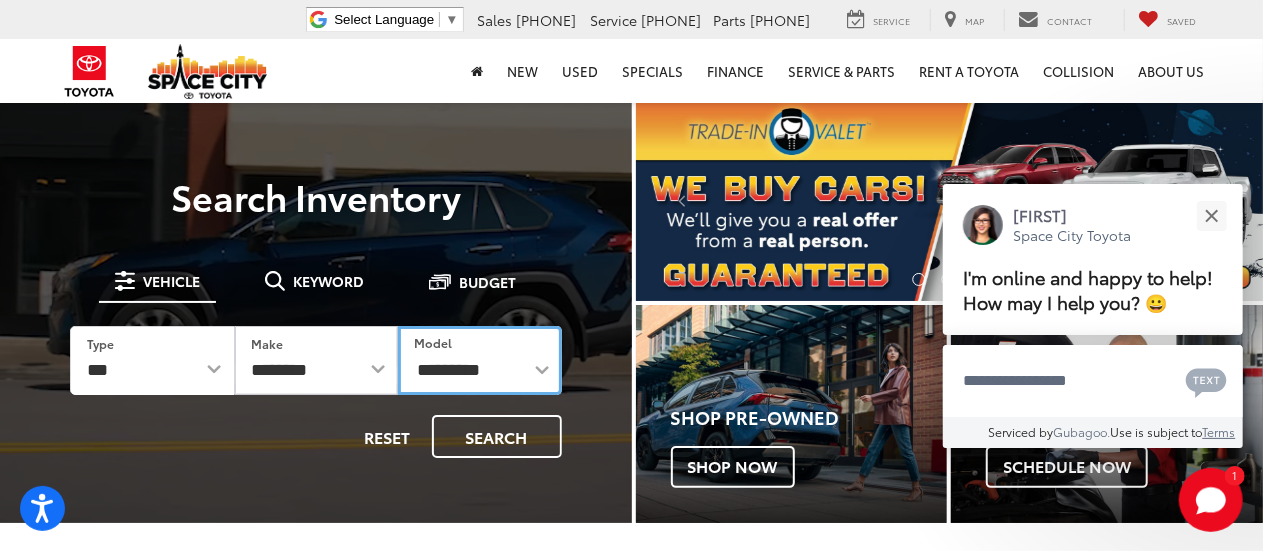 click on "**********" at bounding box center [479, 360] 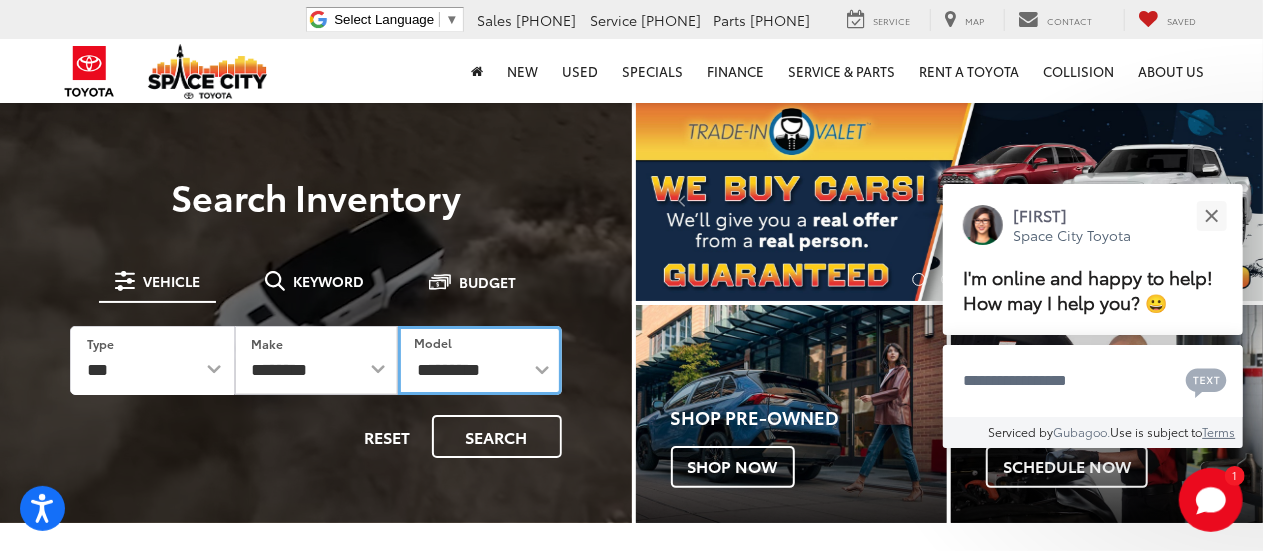click on "**********" at bounding box center (479, 360) 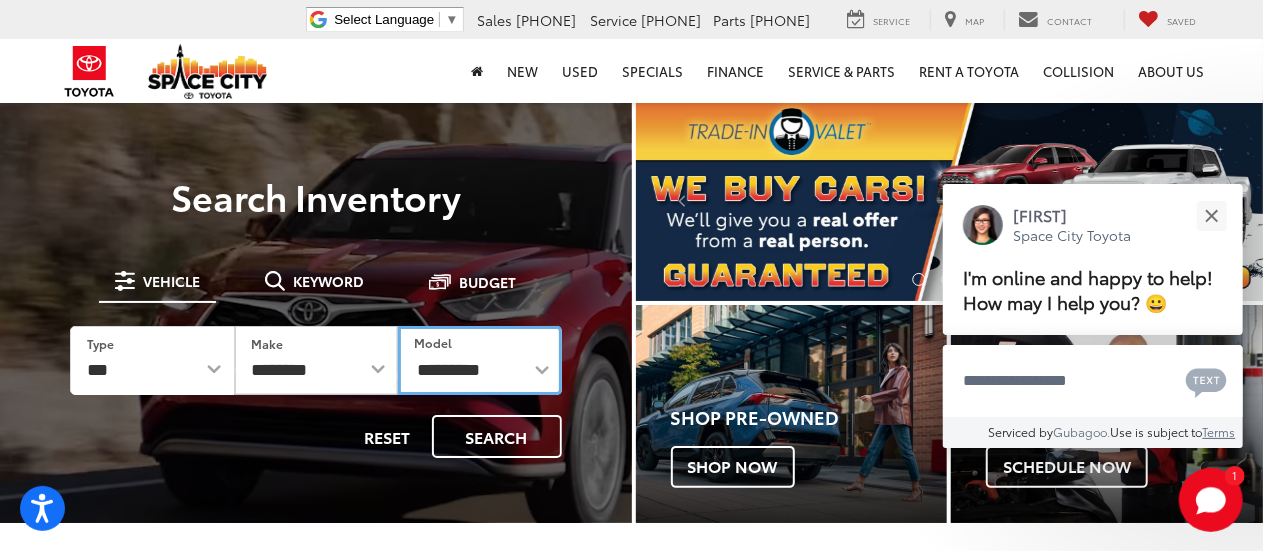 click on "**********" at bounding box center (479, 360) 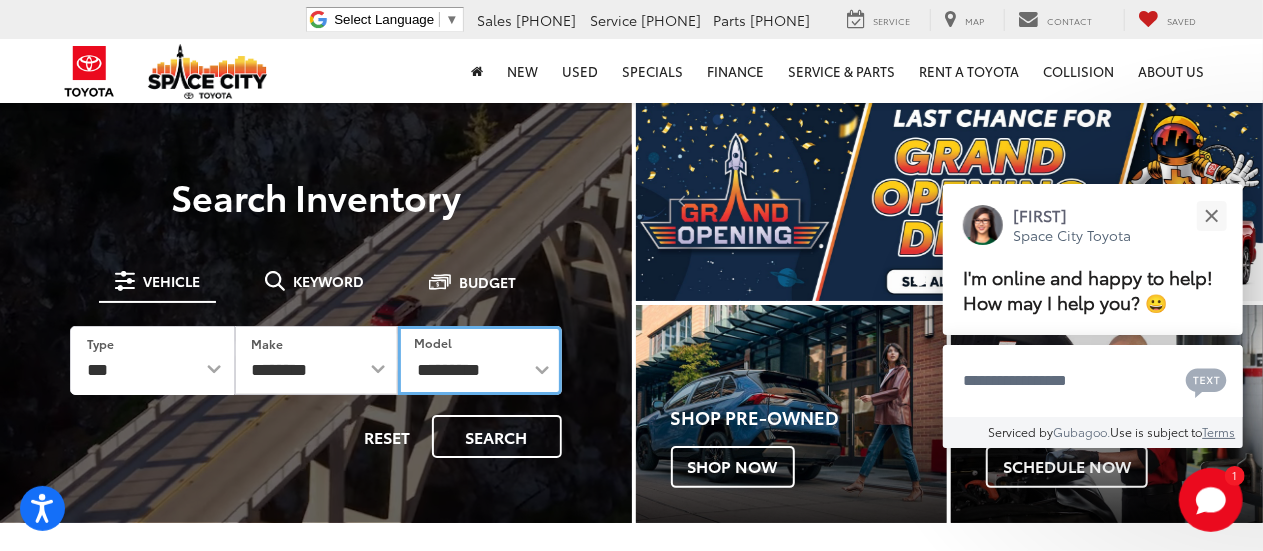 select on "*******" 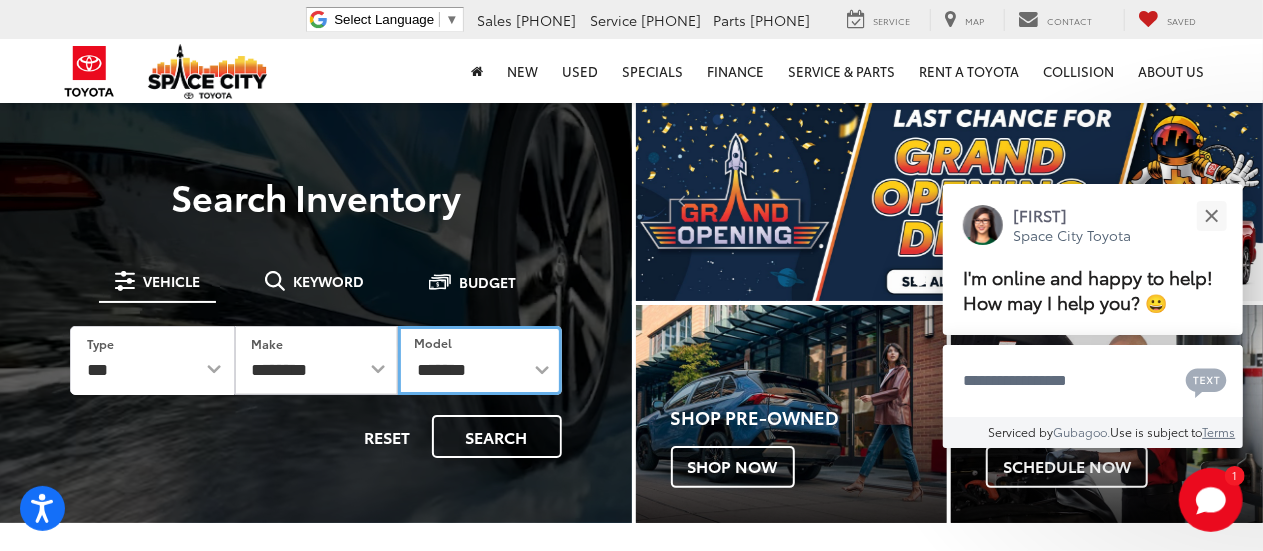 click on "**********" at bounding box center [479, 360] 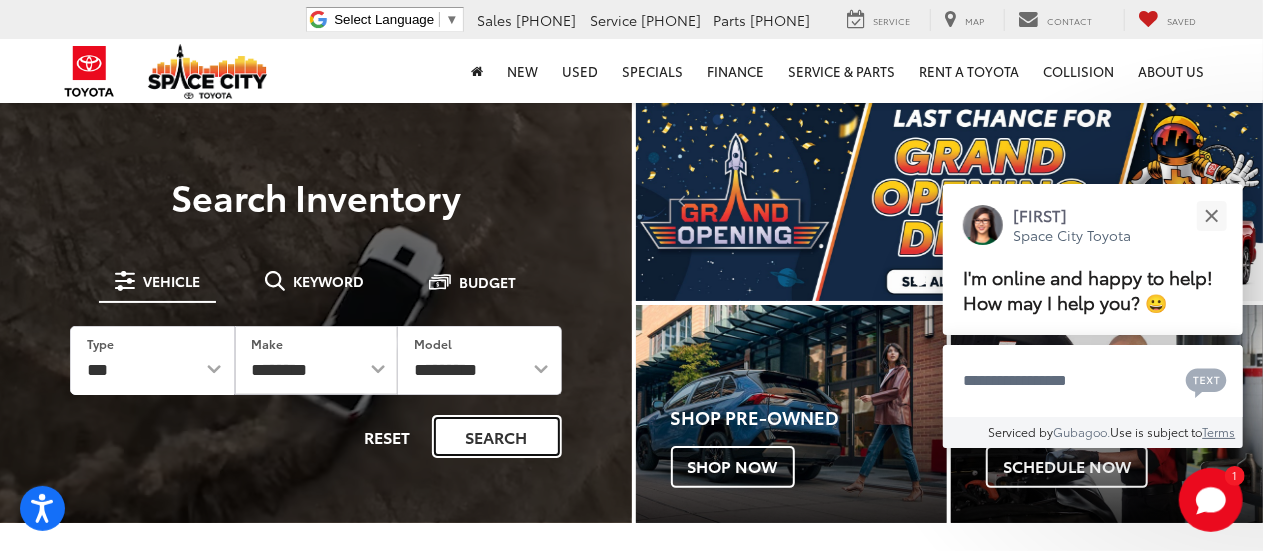 click on "Search" at bounding box center [497, 436] 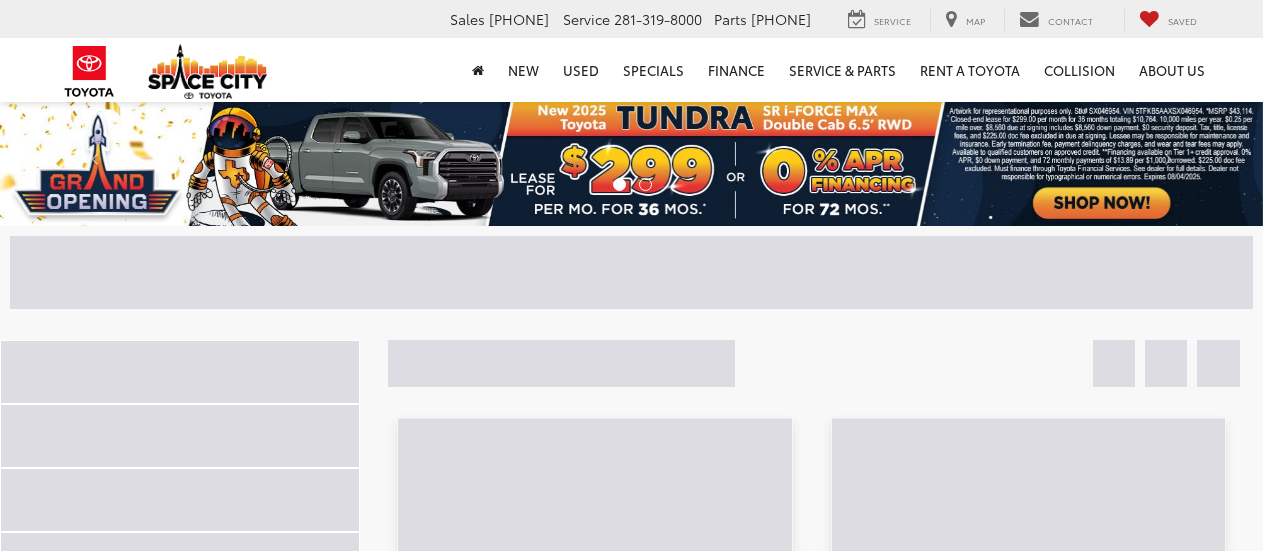 scroll, scrollTop: 0, scrollLeft: 0, axis: both 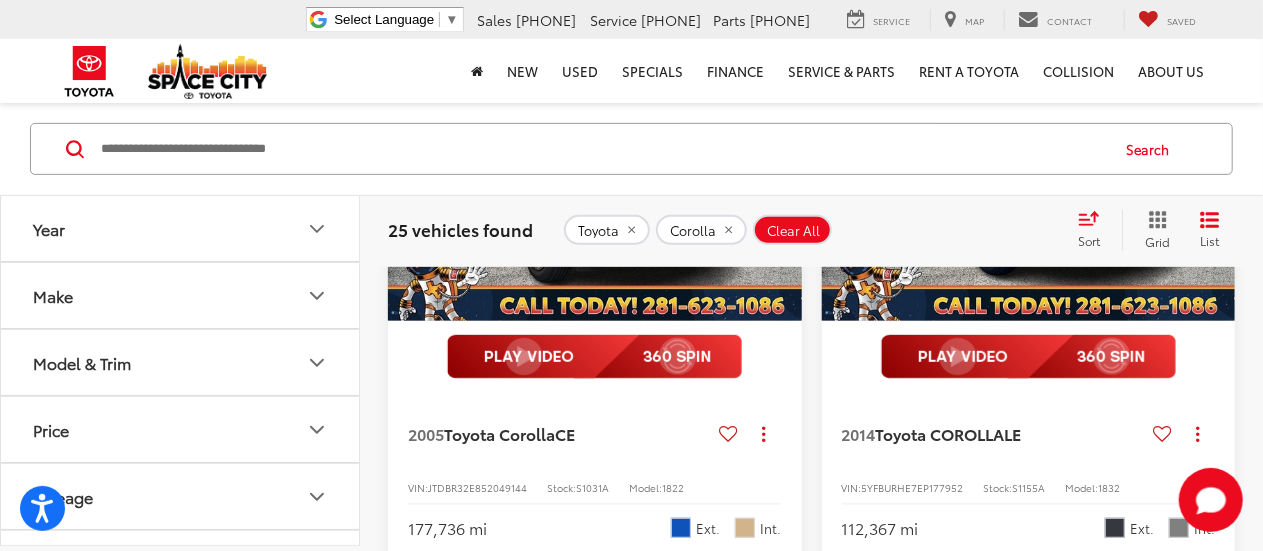 click 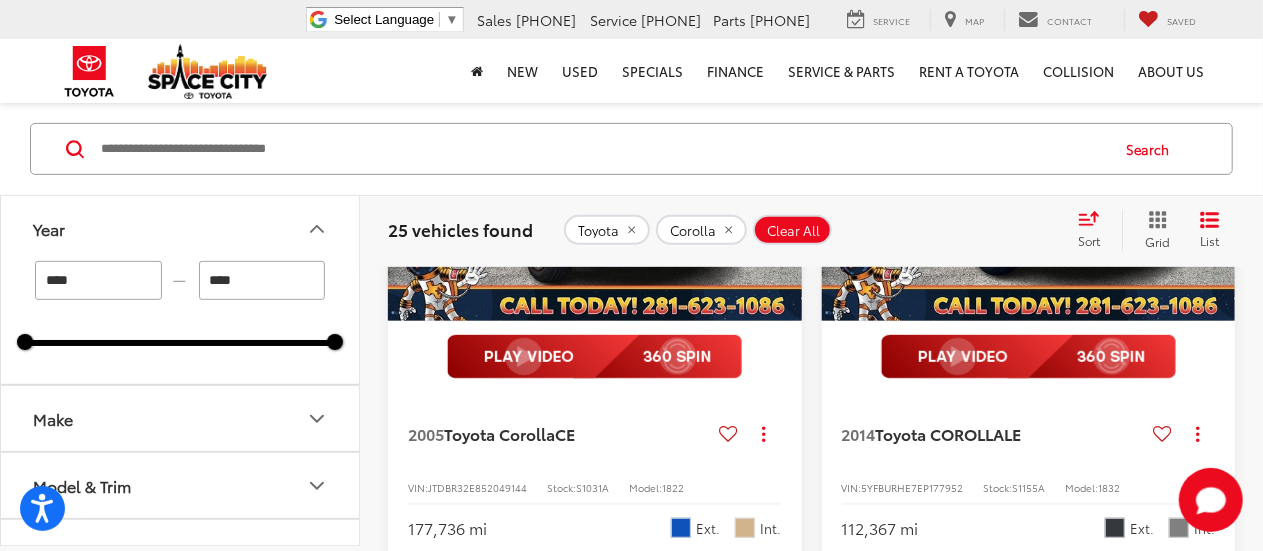 scroll, scrollTop: 380, scrollLeft: 0, axis: vertical 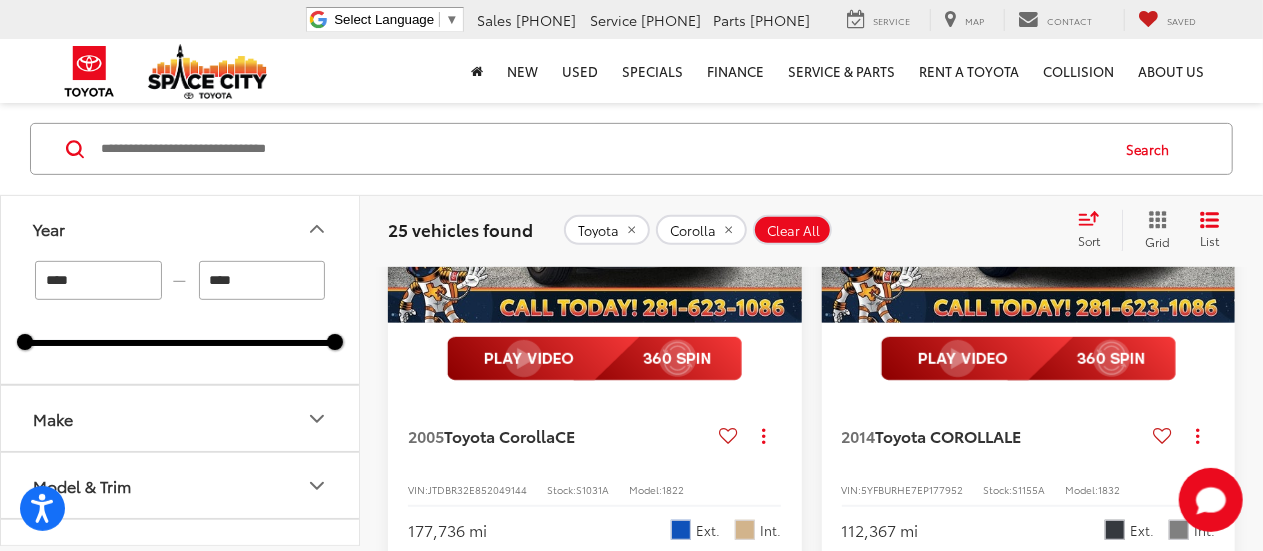 drag, startPoint x: 142, startPoint y: 286, endPoint x: 21, endPoint y: 292, distance: 121.14867 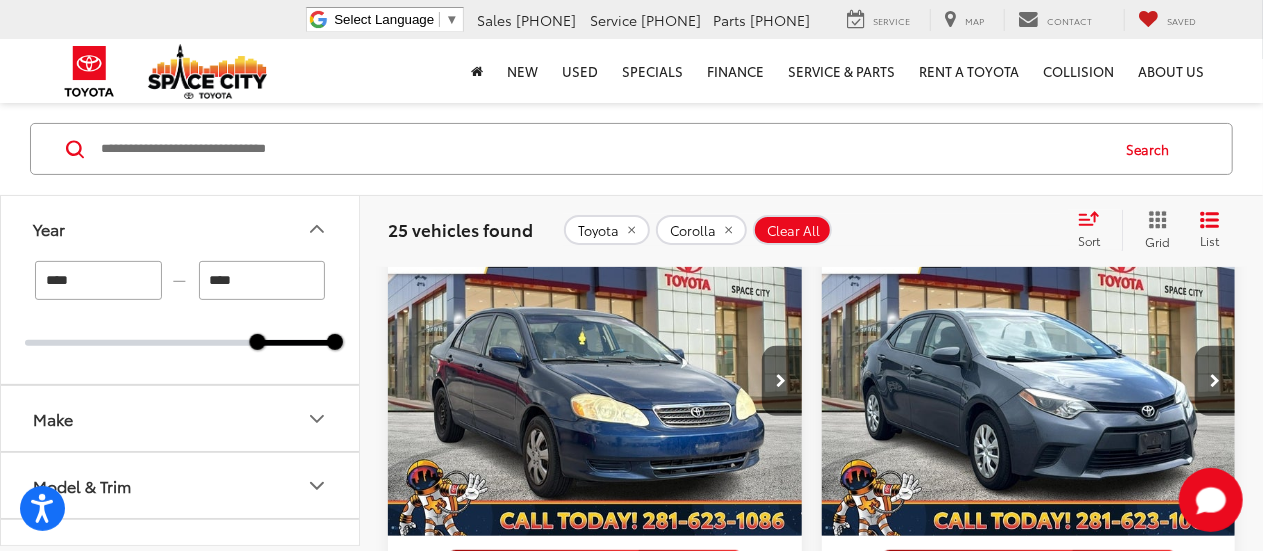 scroll, scrollTop: 122, scrollLeft: 0, axis: vertical 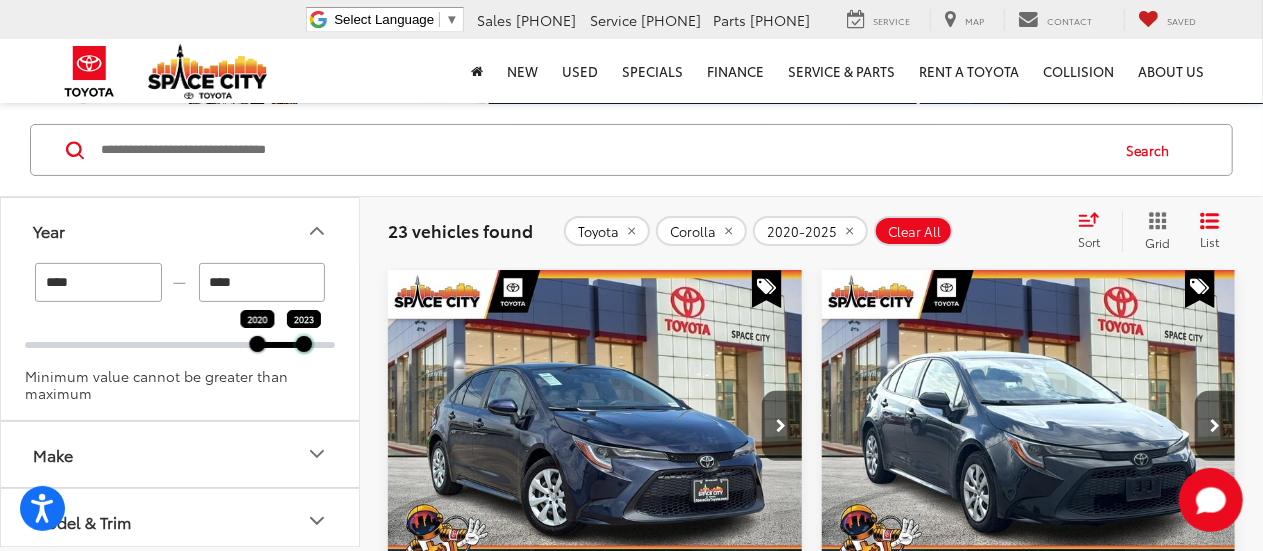 drag, startPoint x: 336, startPoint y: 349, endPoint x: 300, endPoint y: 379, distance: 46.8615 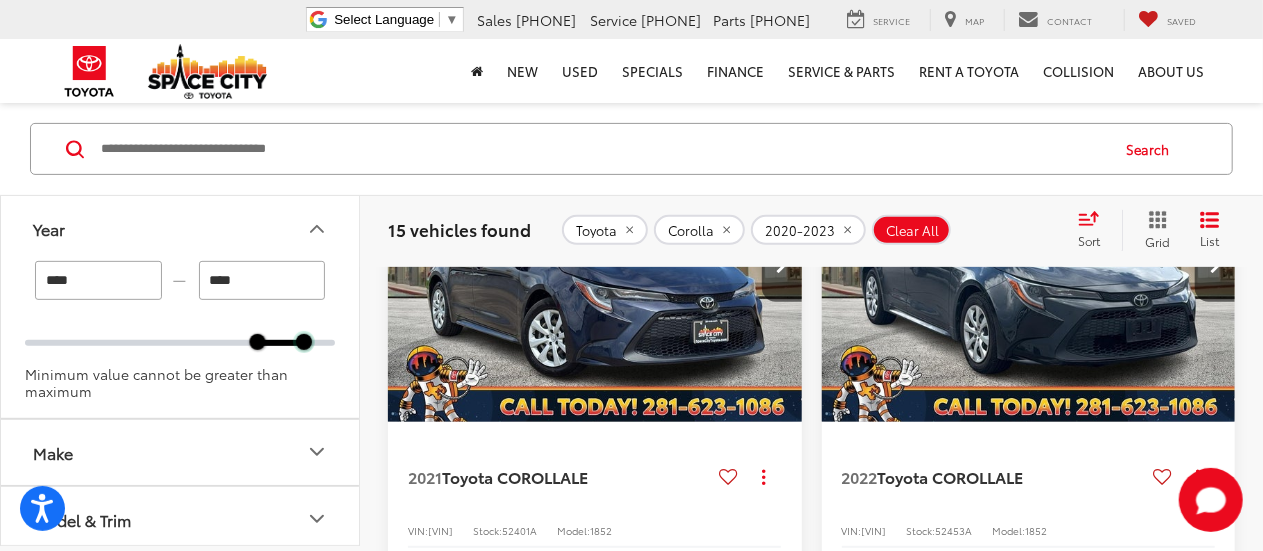 scroll, scrollTop: 276, scrollLeft: 0, axis: vertical 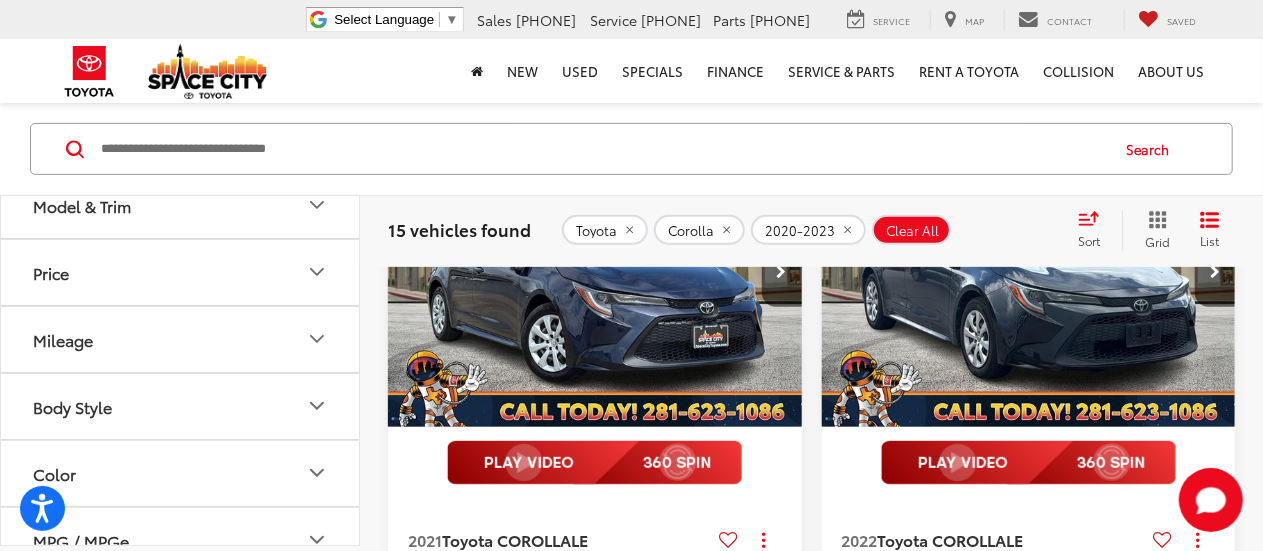click 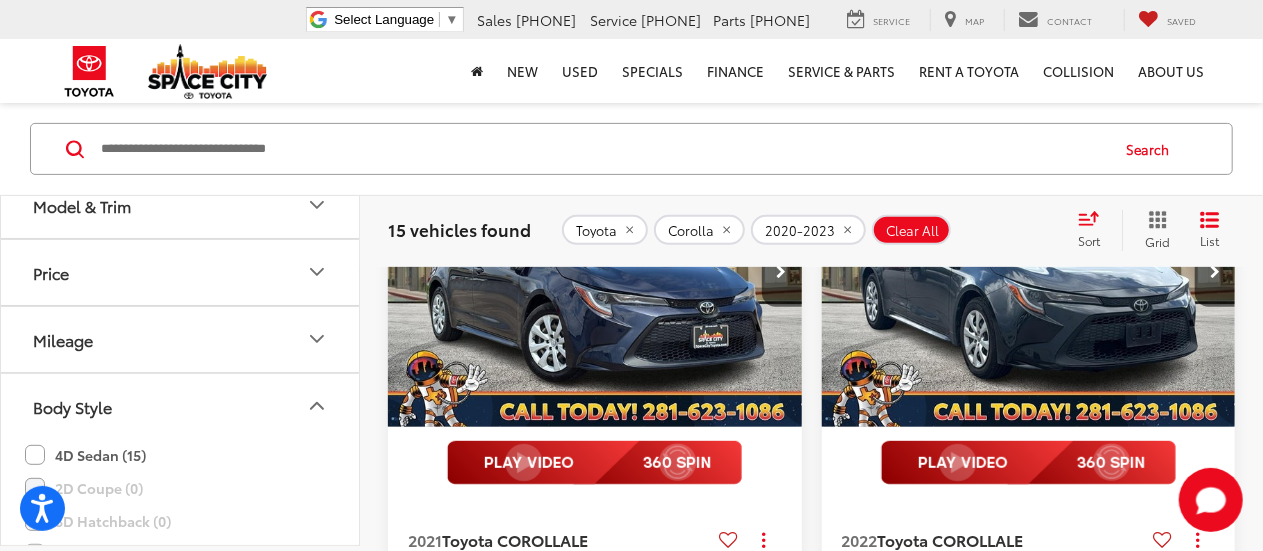 click on "Price" at bounding box center (181, 272) 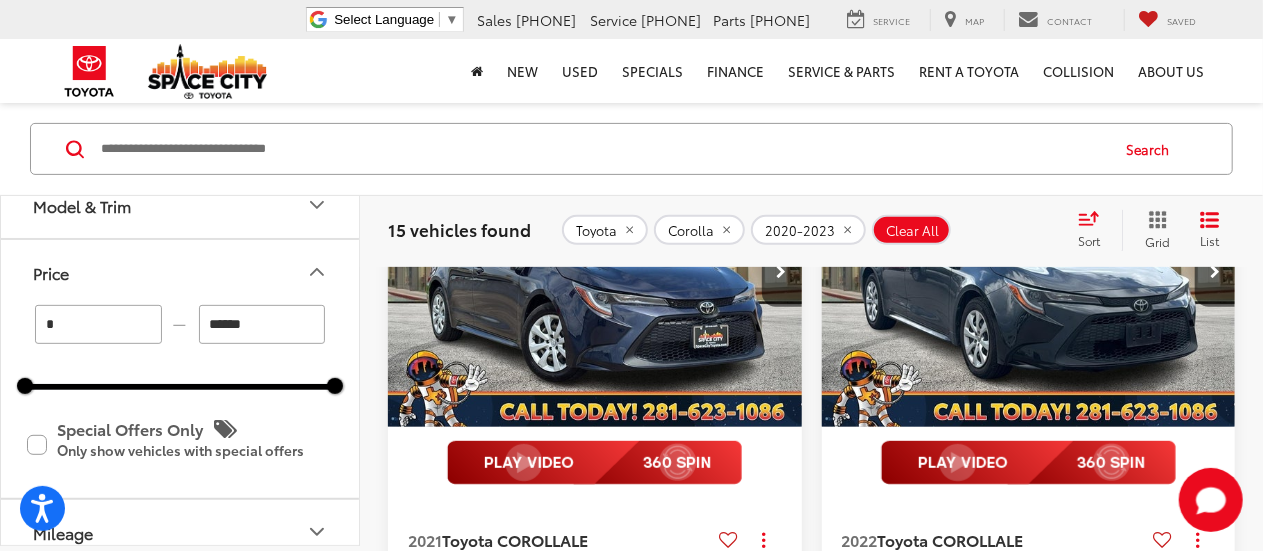click 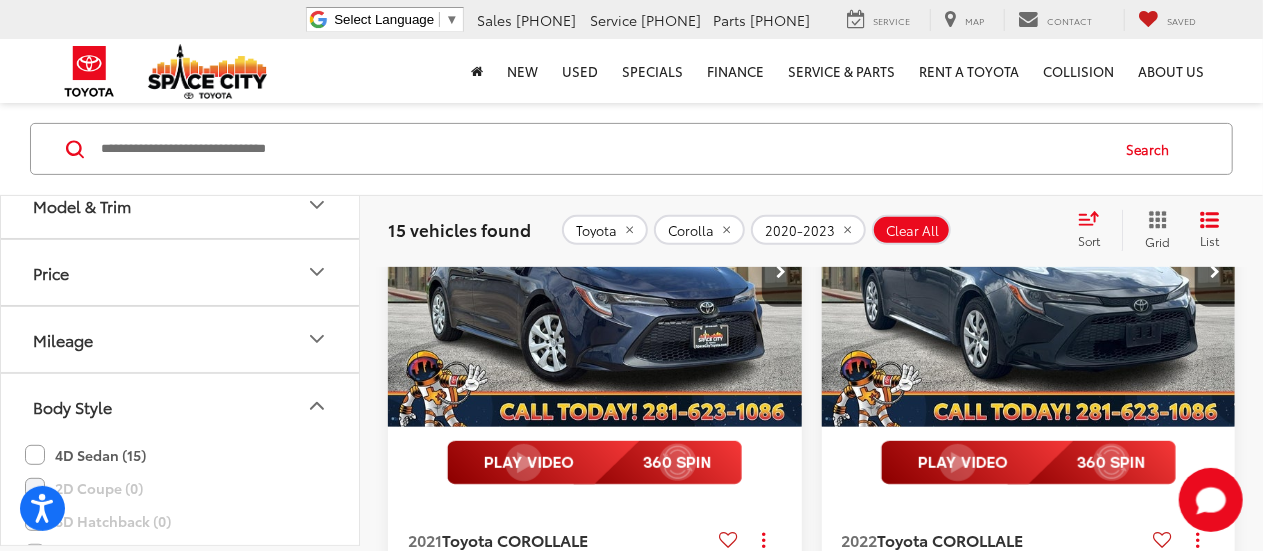 click 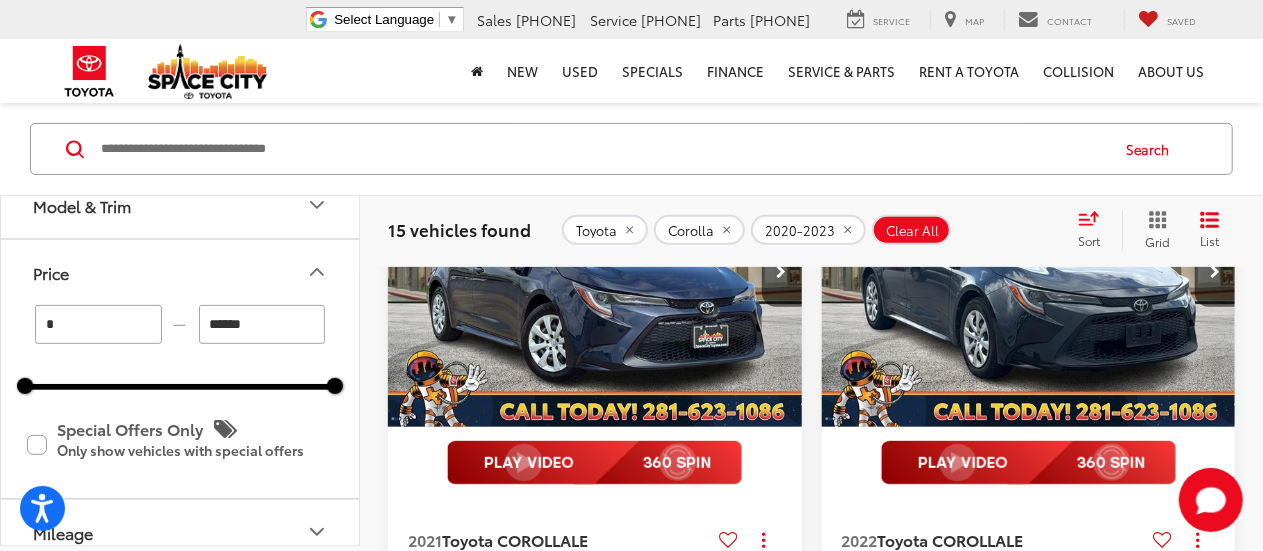 drag, startPoint x: 275, startPoint y: 323, endPoint x: 120, endPoint y: 312, distance: 155.38983 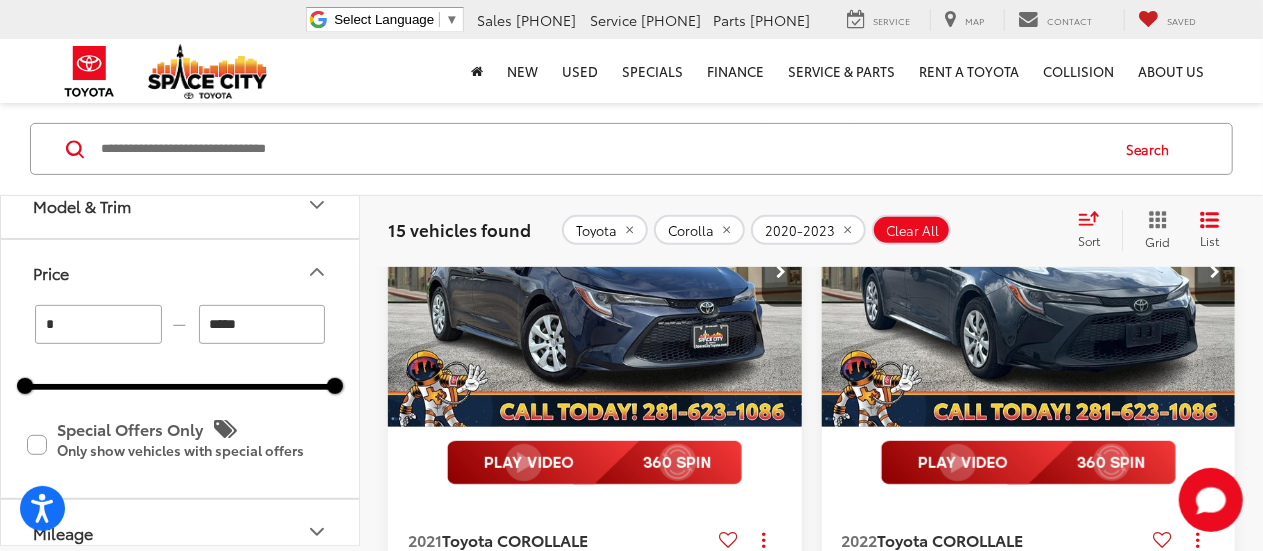 click on "* — ***** 0 26000" at bounding box center (180, 347) 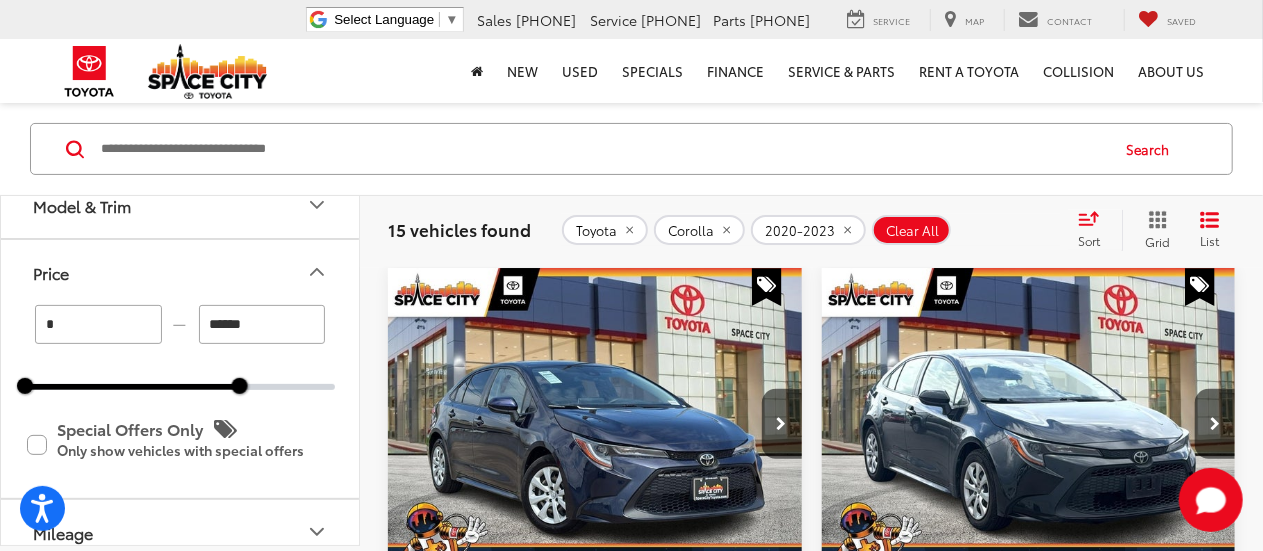 scroll, scrollTop: 122, scrollLeft: 0, axis: vertical 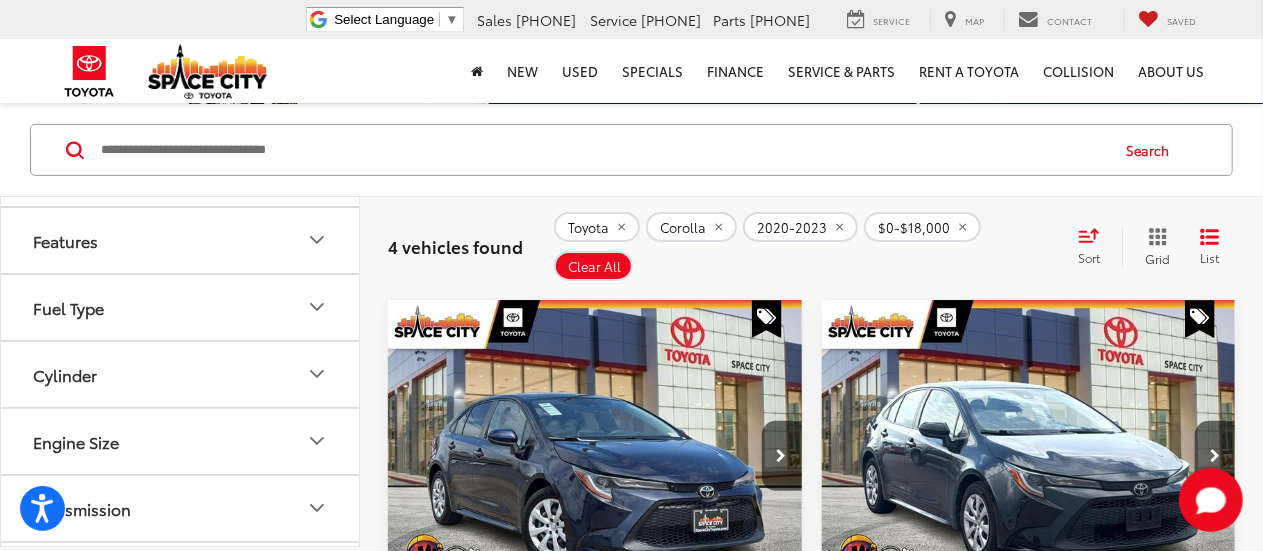 click 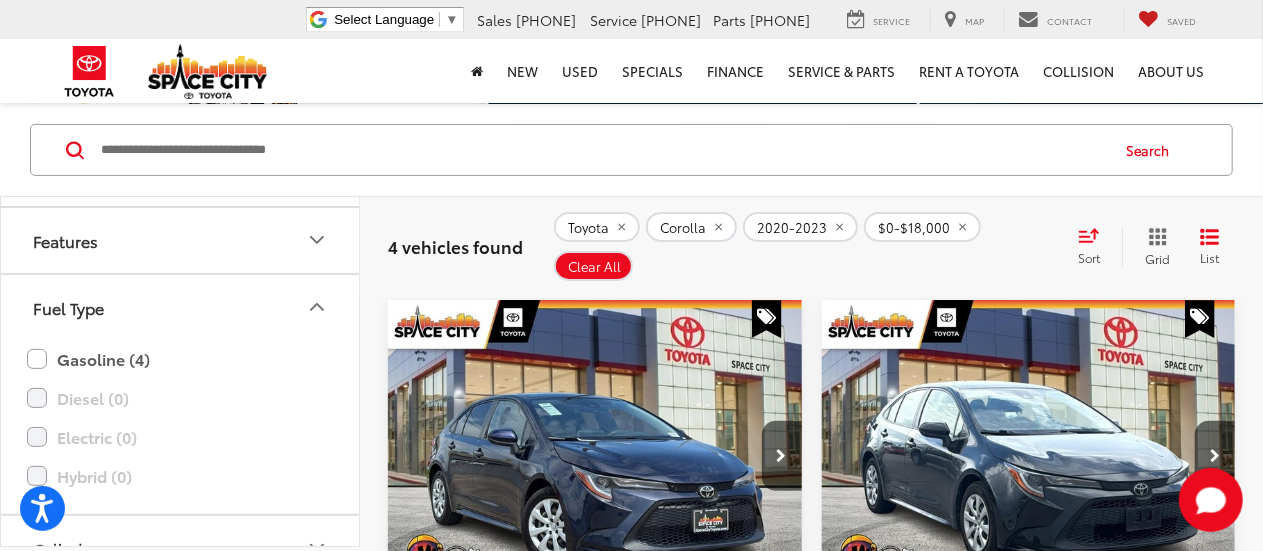 click at bounding box center [603, 150] 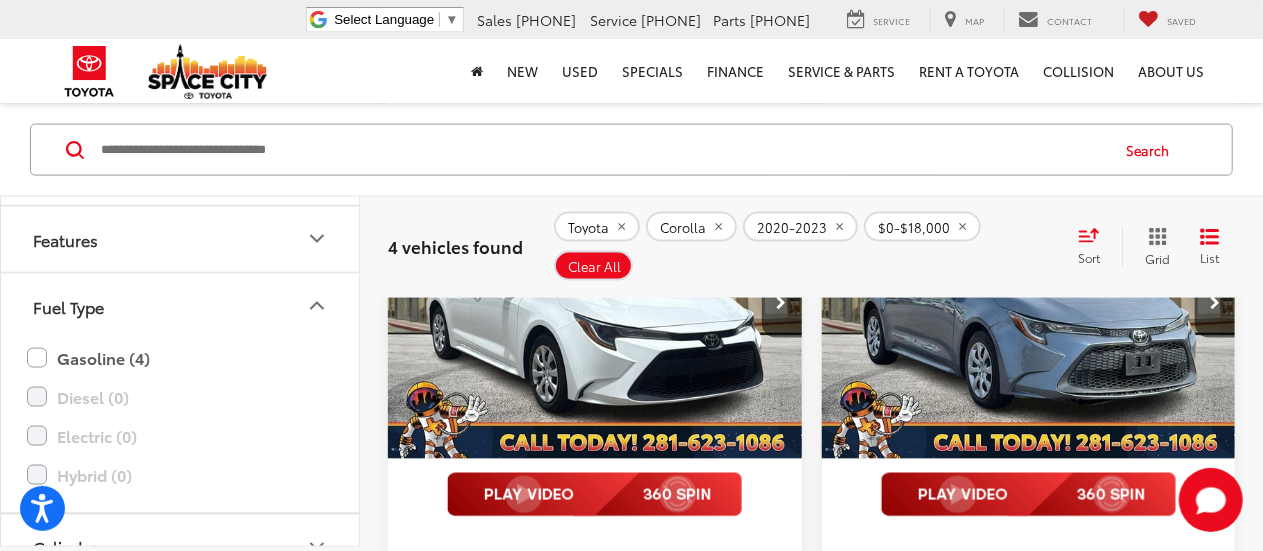 scroll, scrollTop: 1364, scrollLeft: 0, axis: vertical 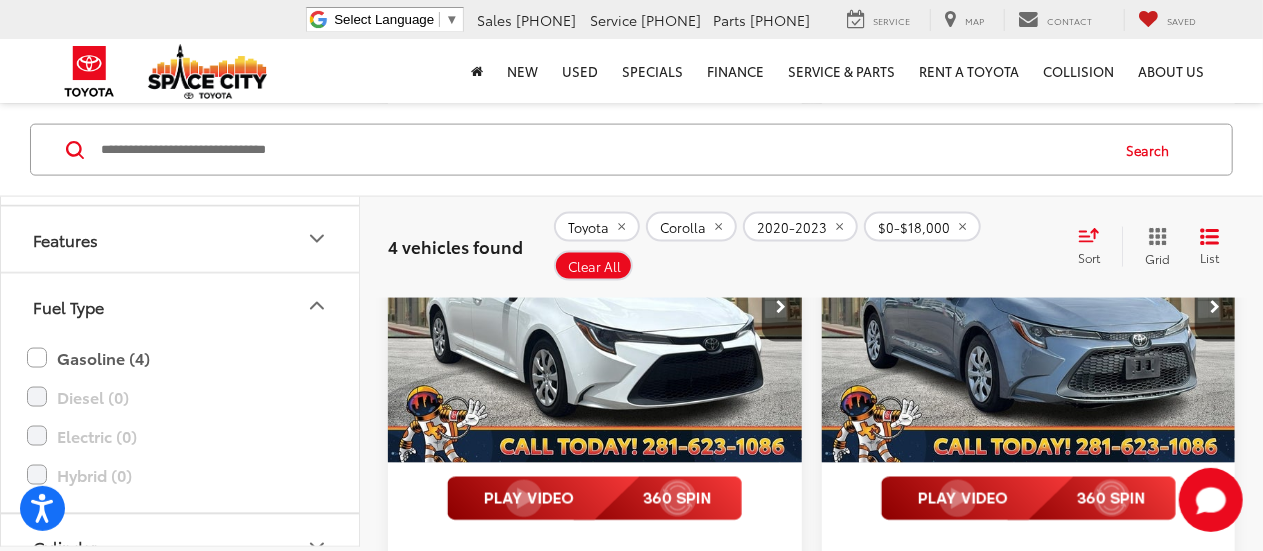 click 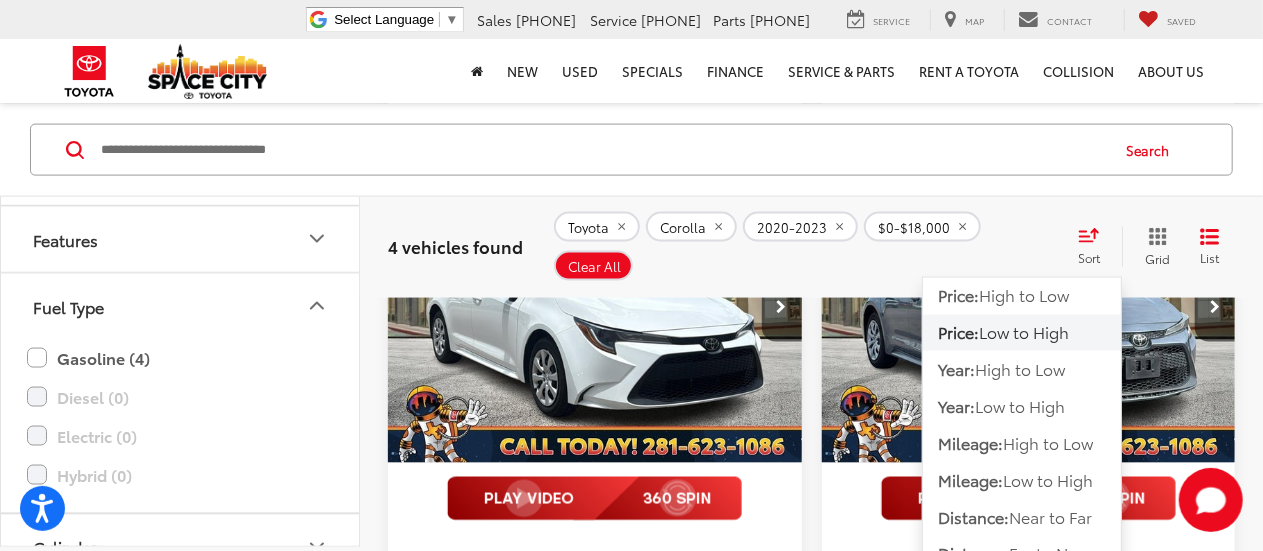 click 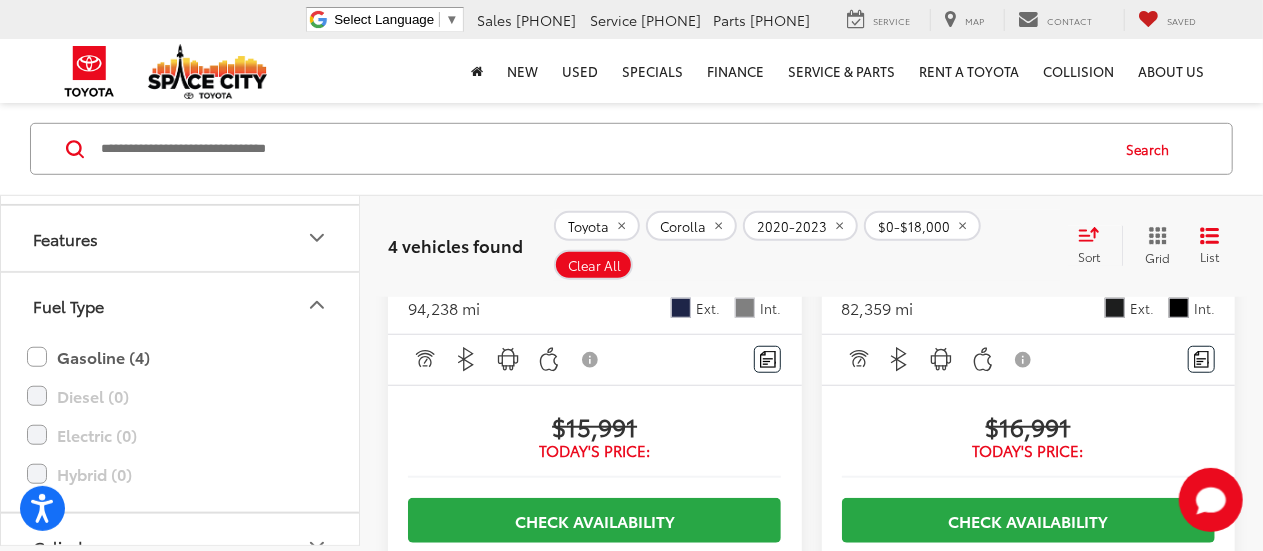 scroll, scrollTop: 586, scrollLeft: 0, axis: vertical 